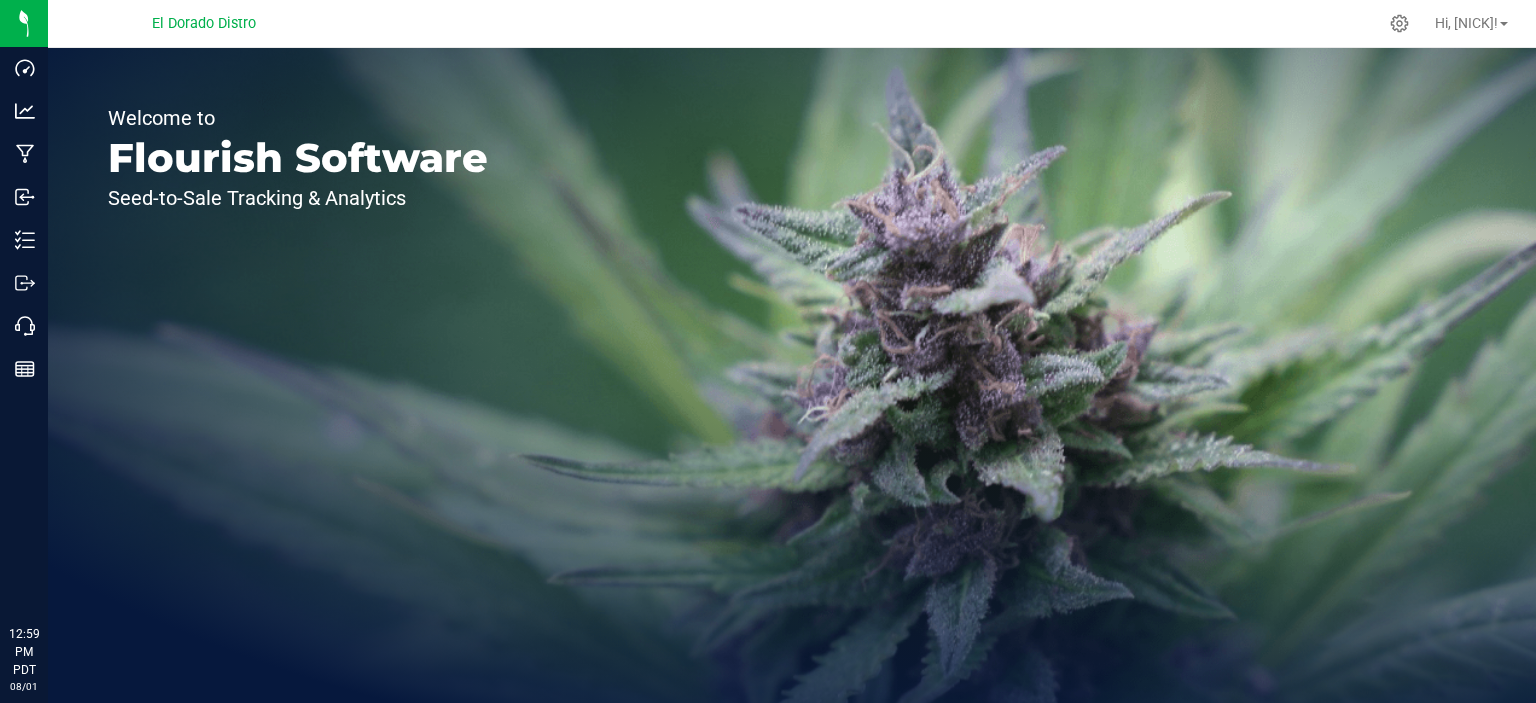 scroll, scrollTop: 0, scrollLeft: 0, axis: both 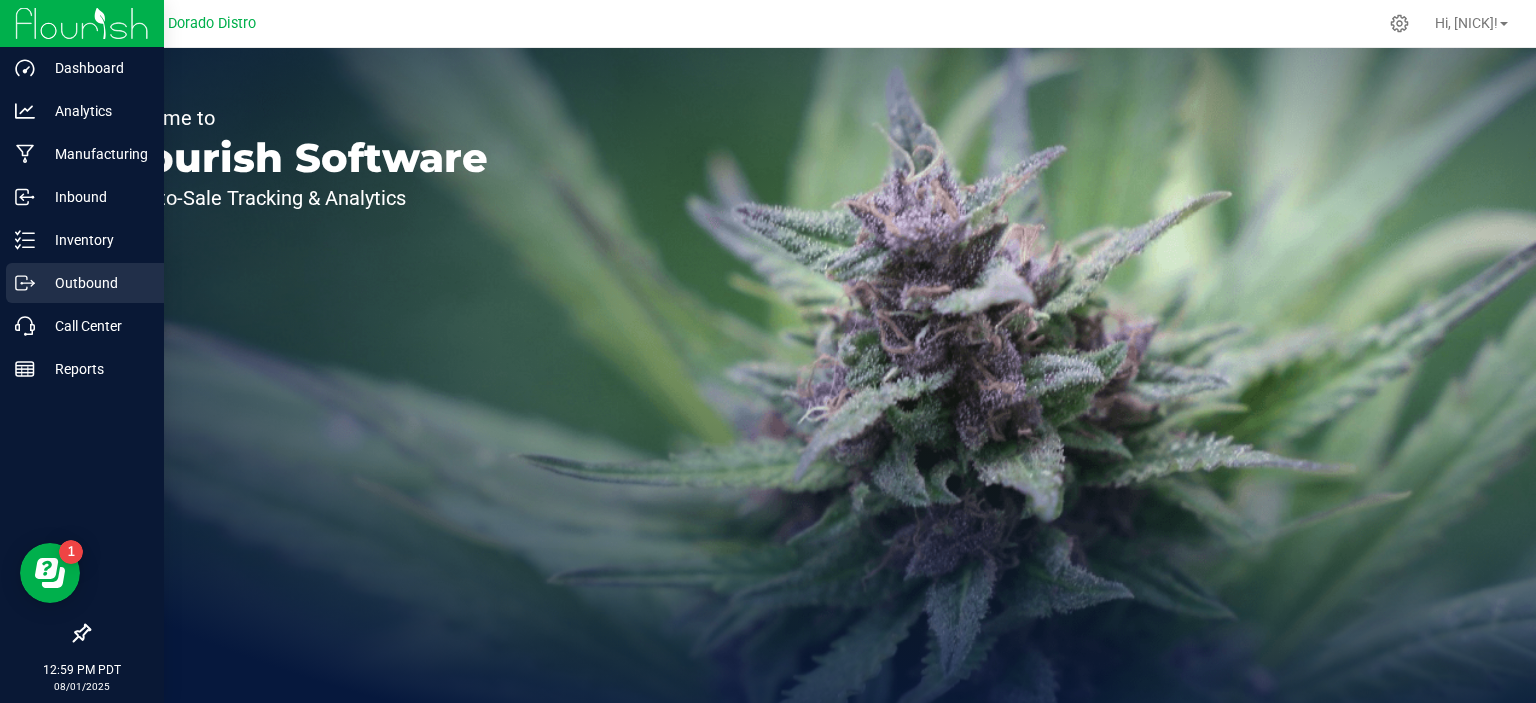 click 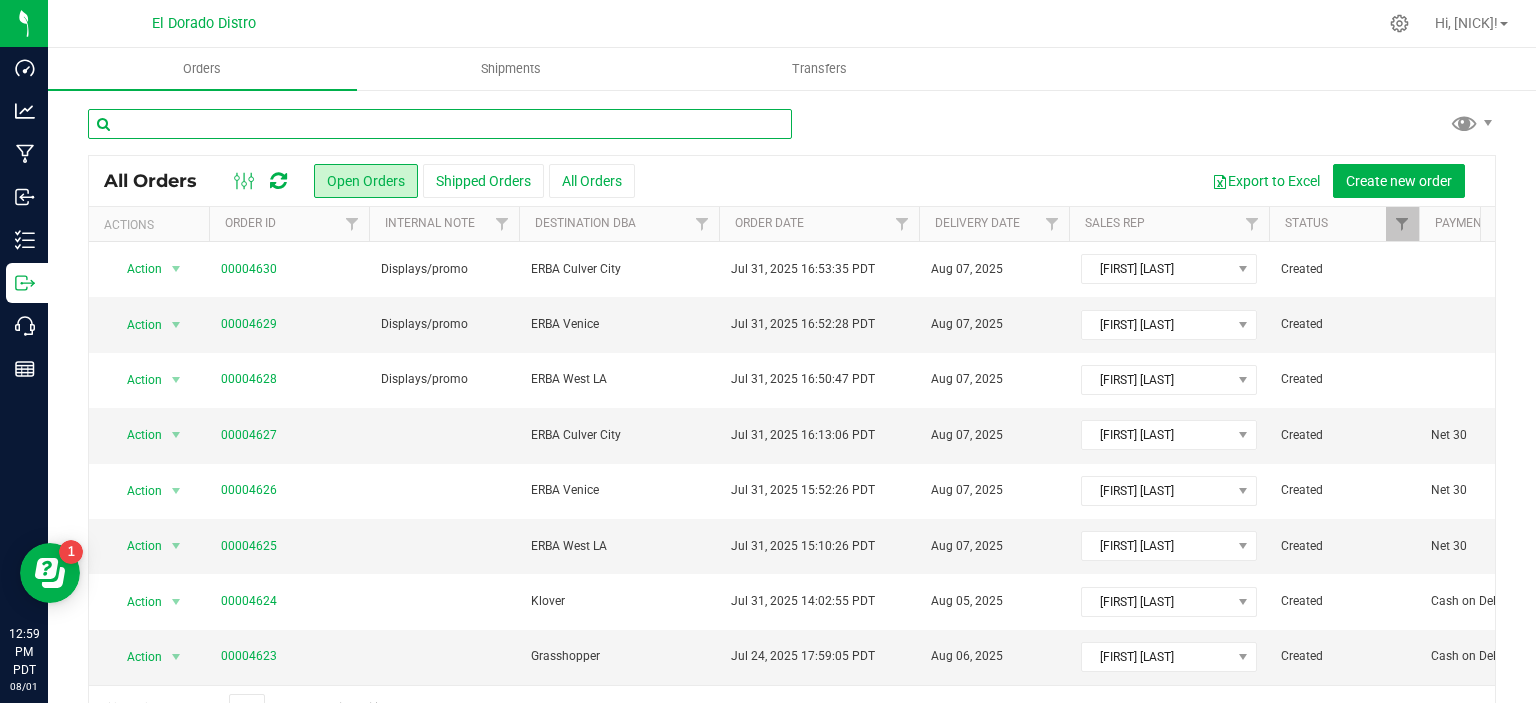 click at bounding box center (440, 124) 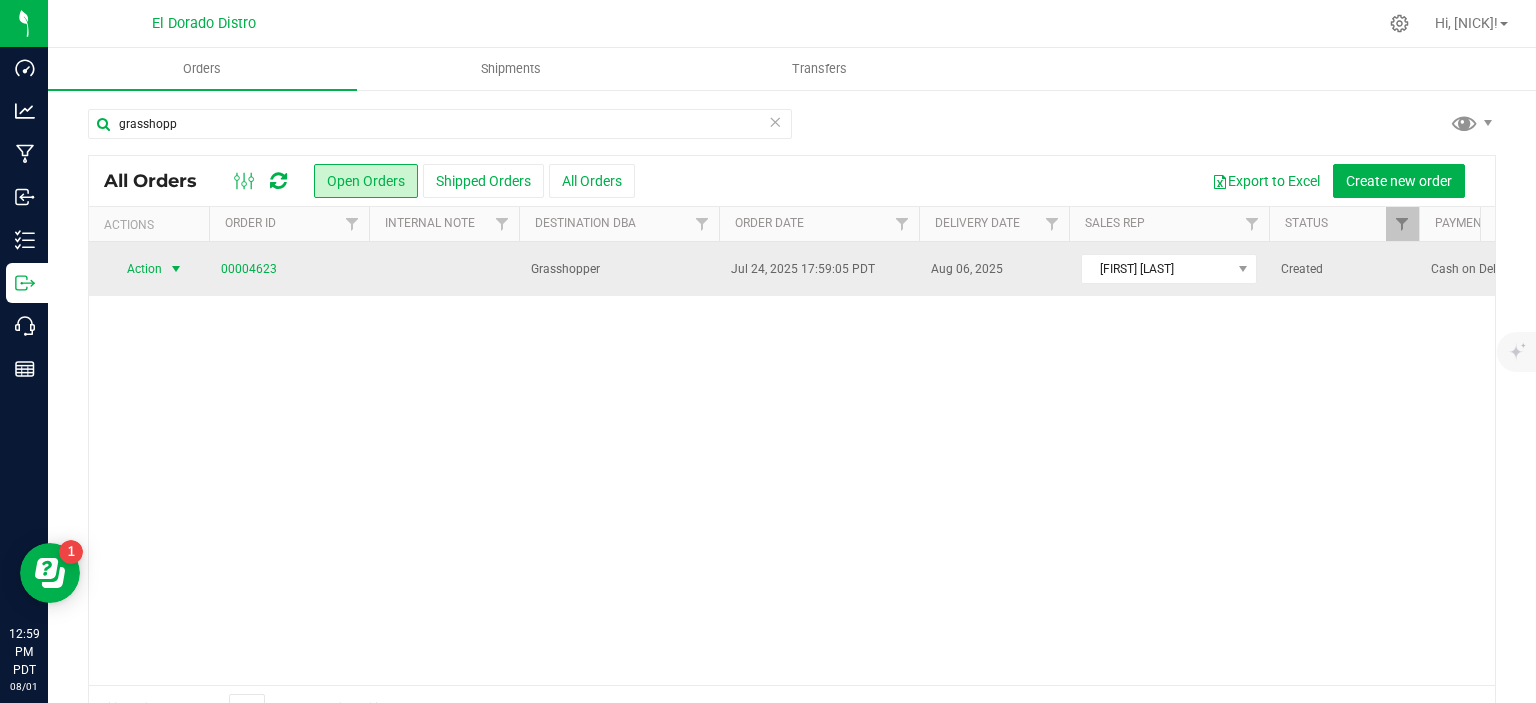 click at bounding box center (176, 269) 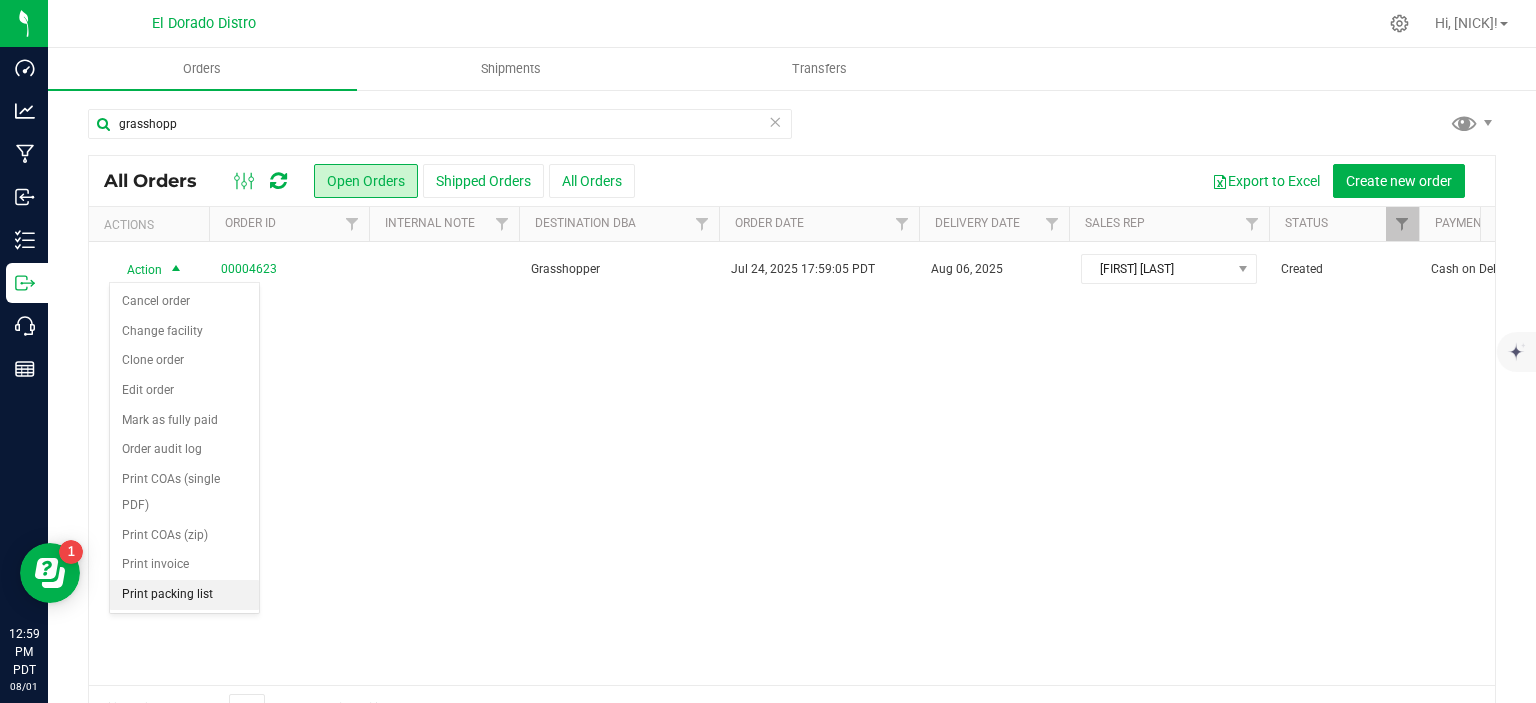 click on "Print packing list" at bounding box center (184, 595) 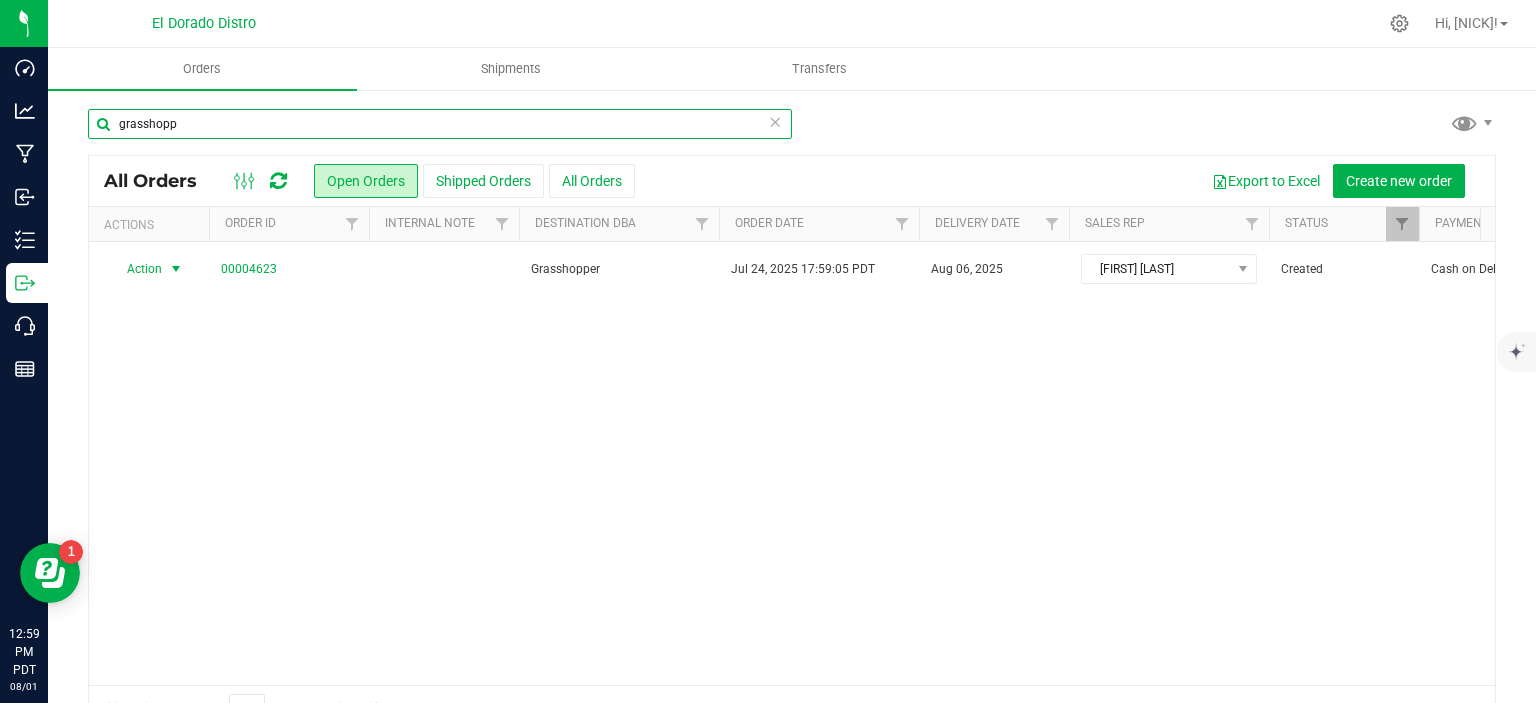 click on "grasshopp" at bounding box center [440, 124] 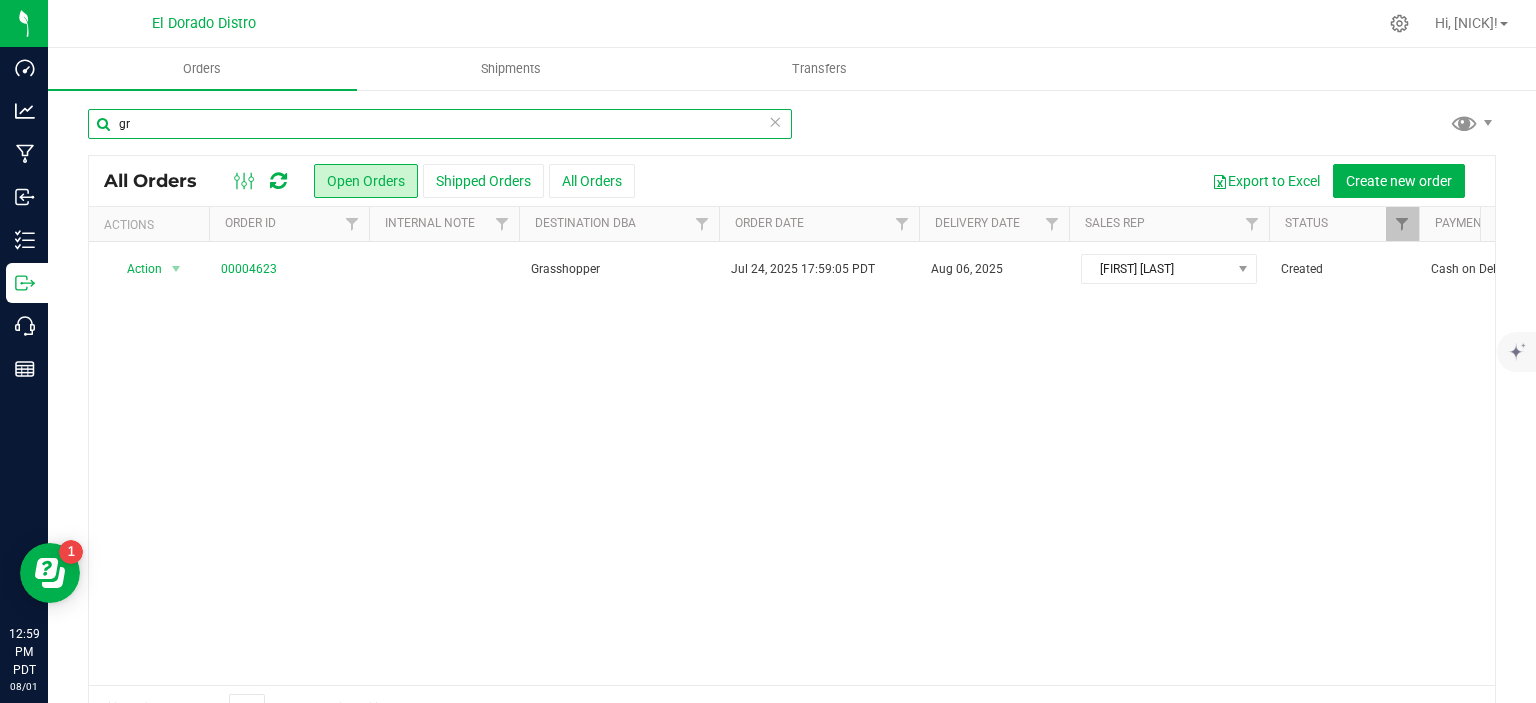 type on "g" 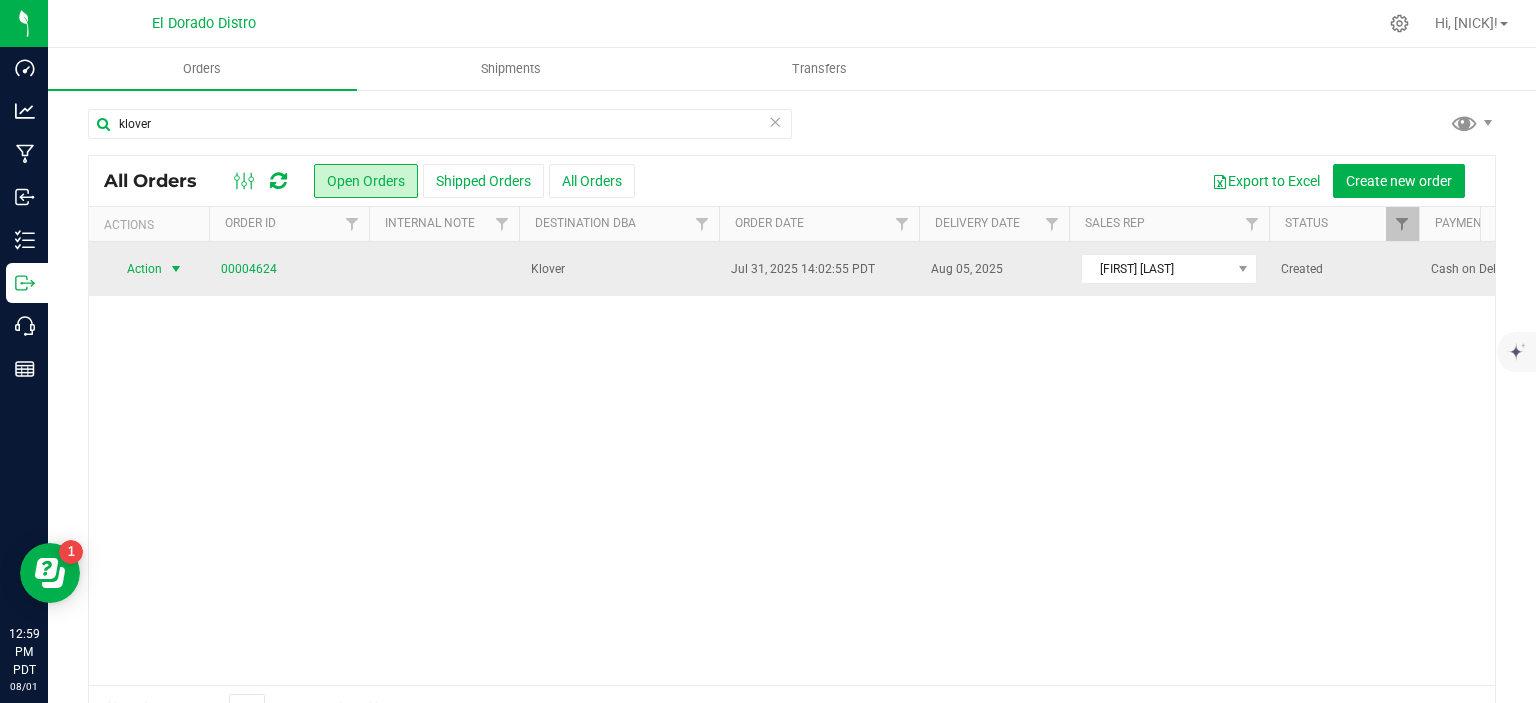 click at bounding box center (176, 269) 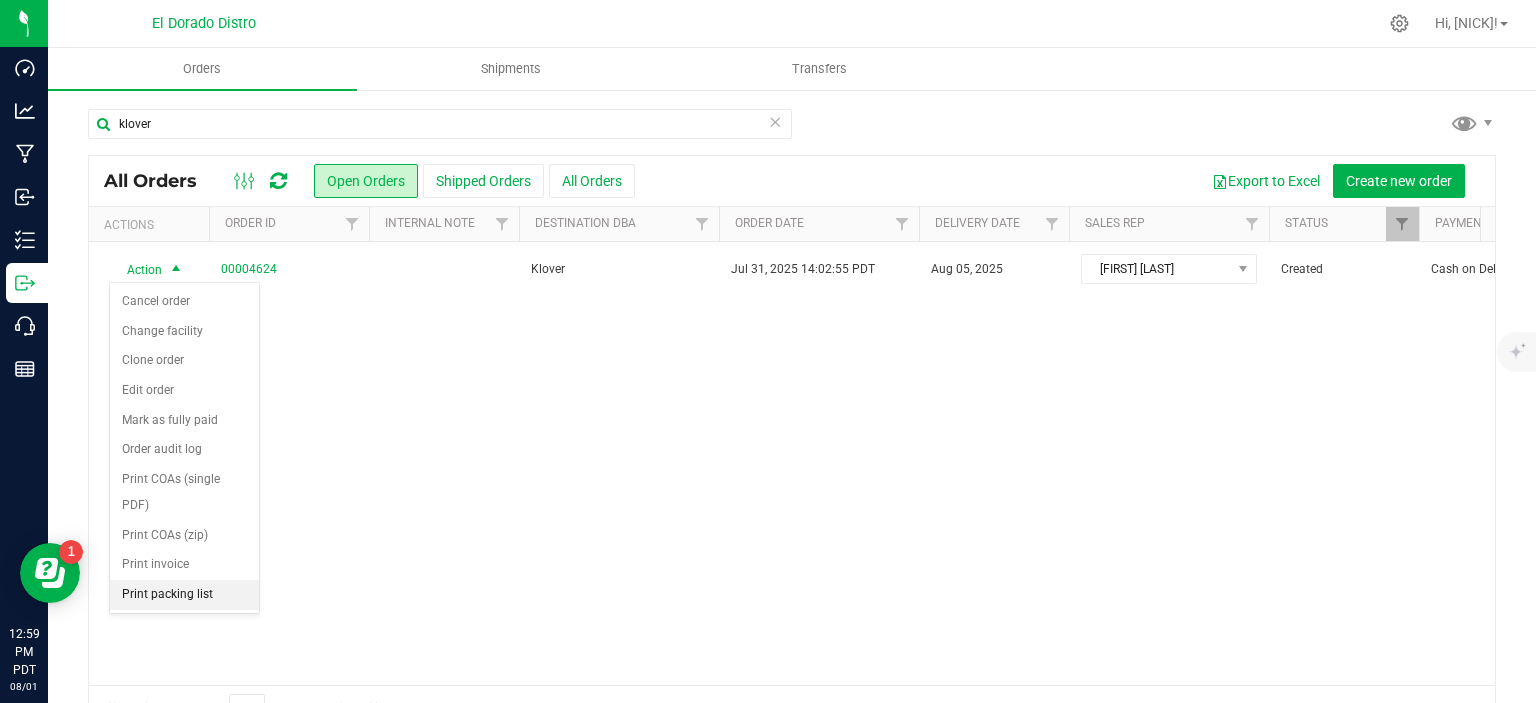 click on "Print packing list" at bounding box center [184, 595] 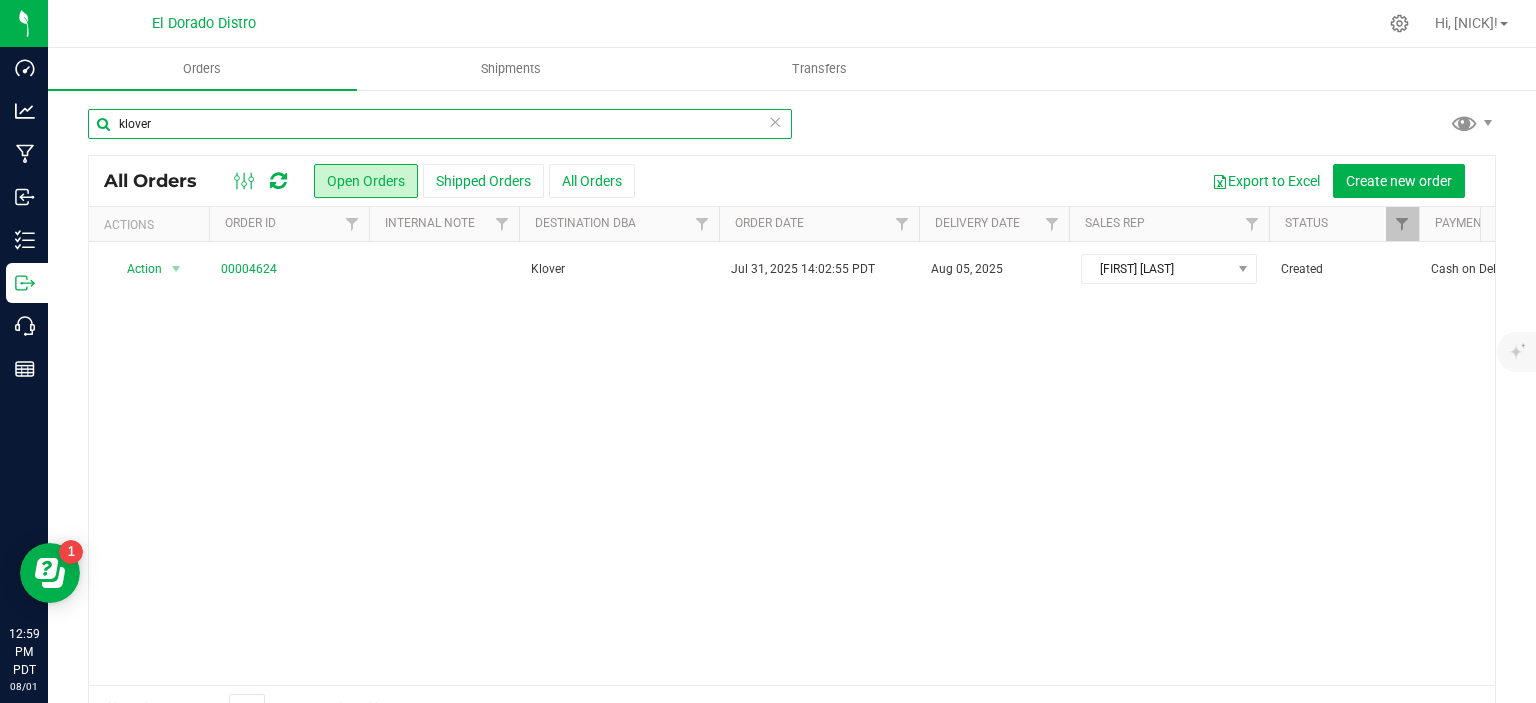 click on "klover" at bounding box center [440, 124] 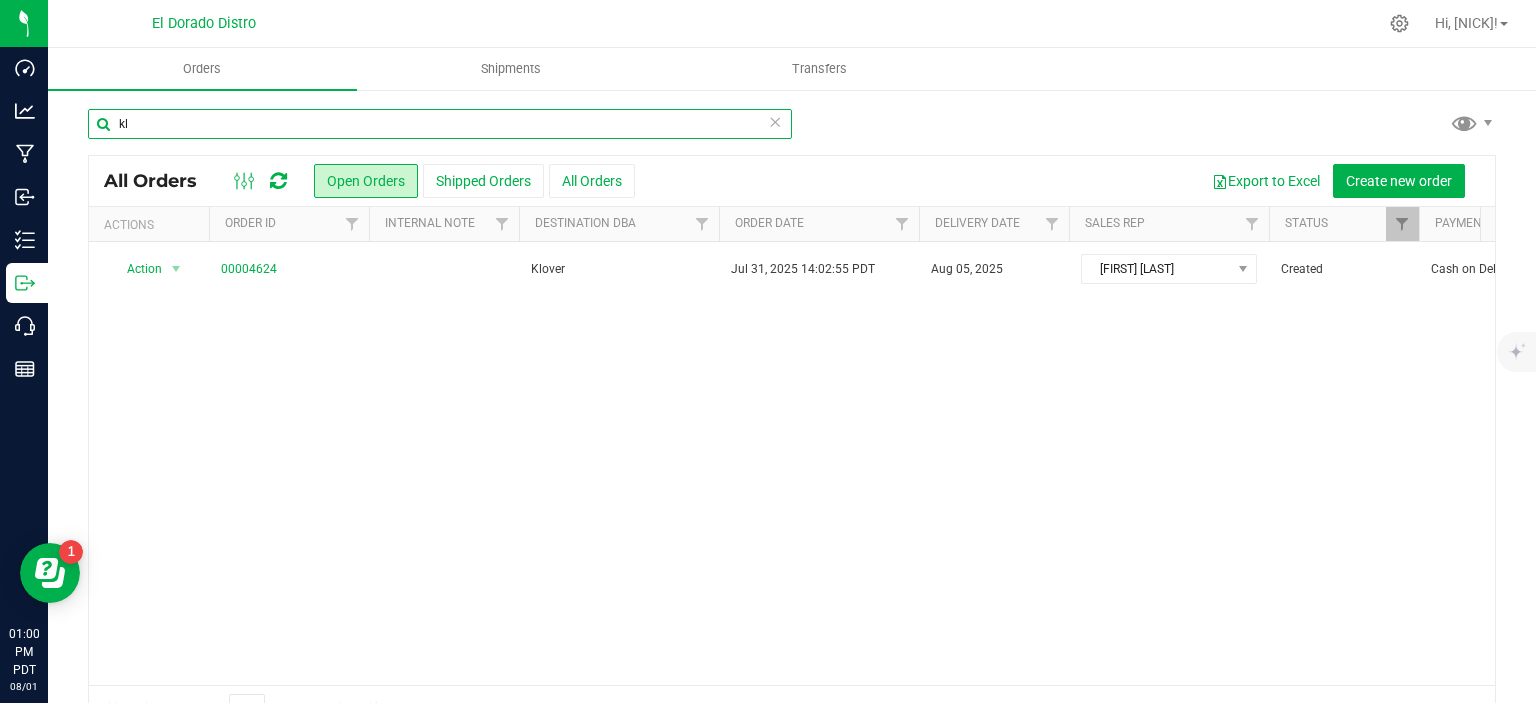 type on "k" 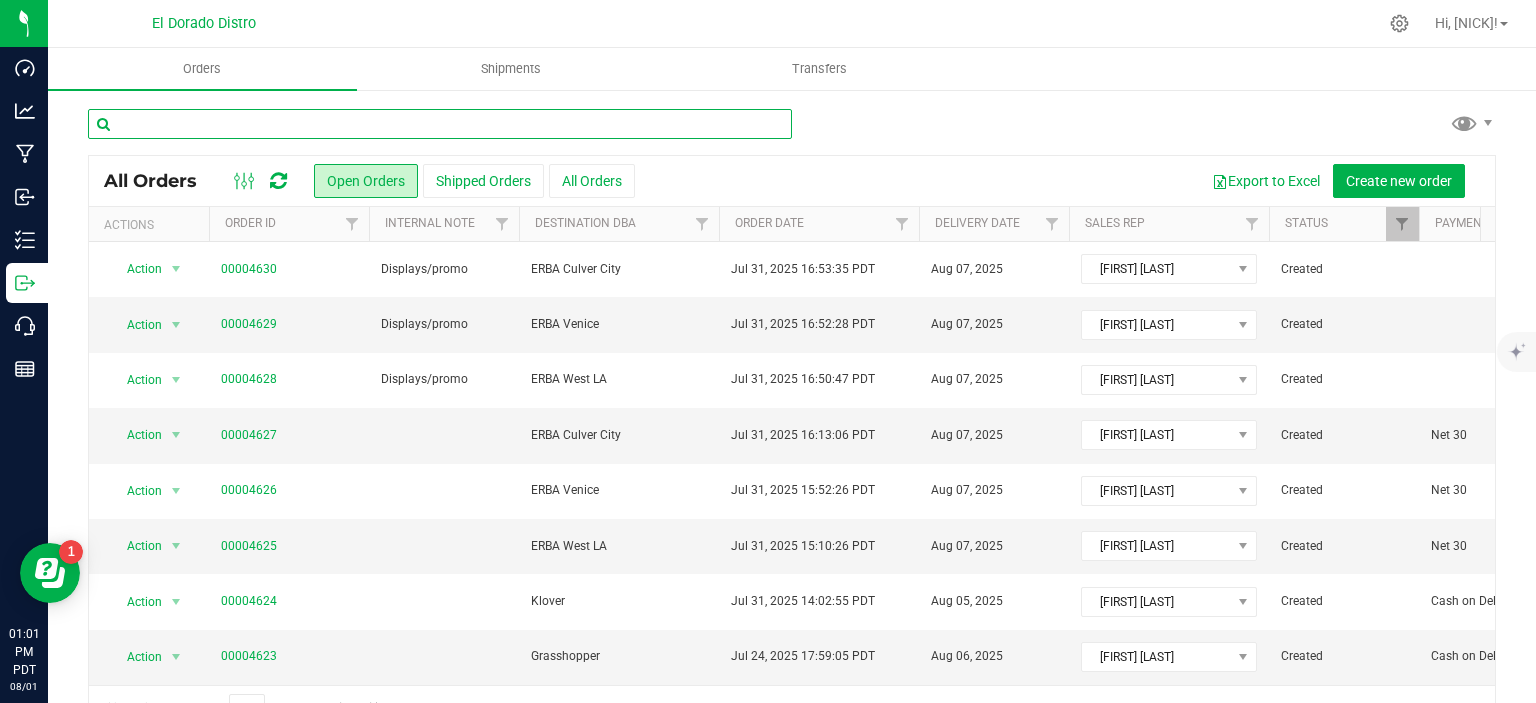 click at bounding box center [440, 124] 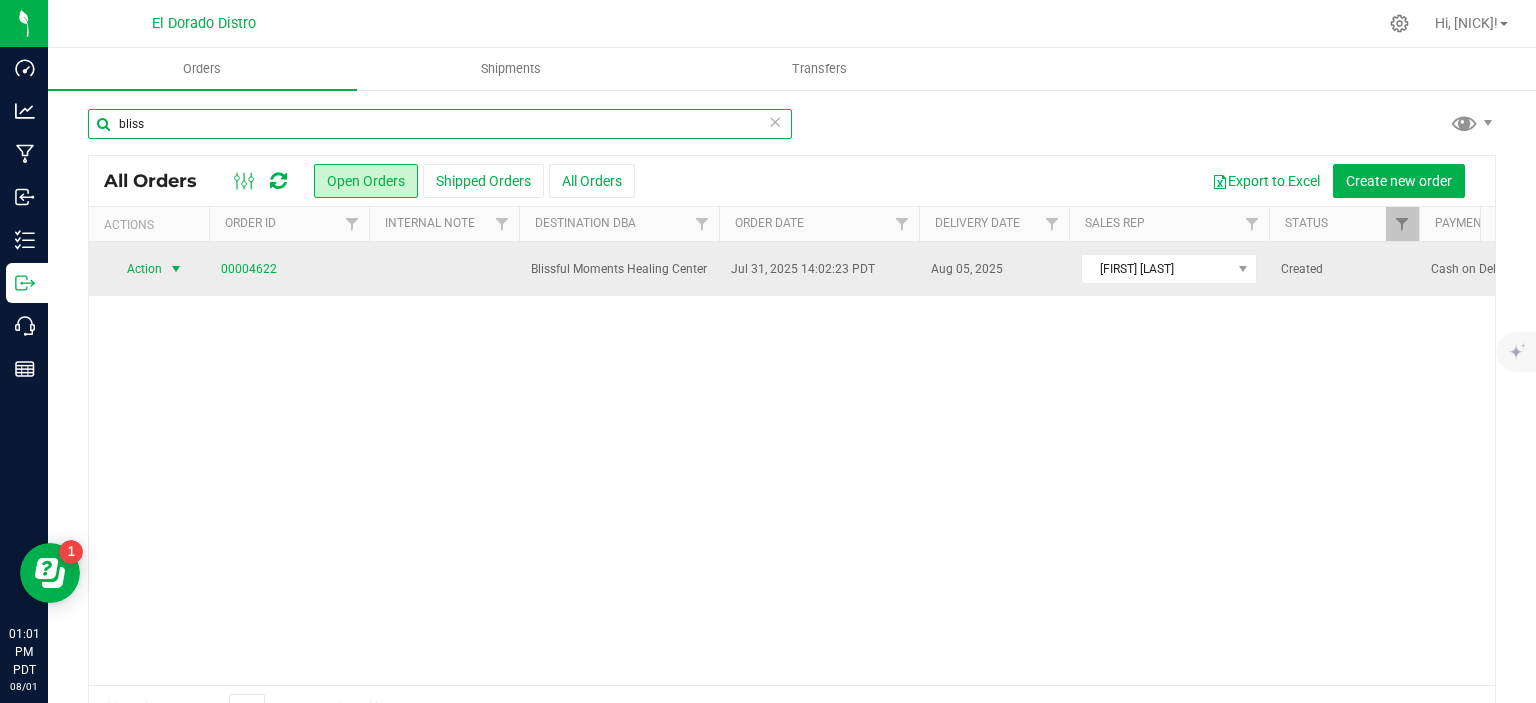 type on "bliss" 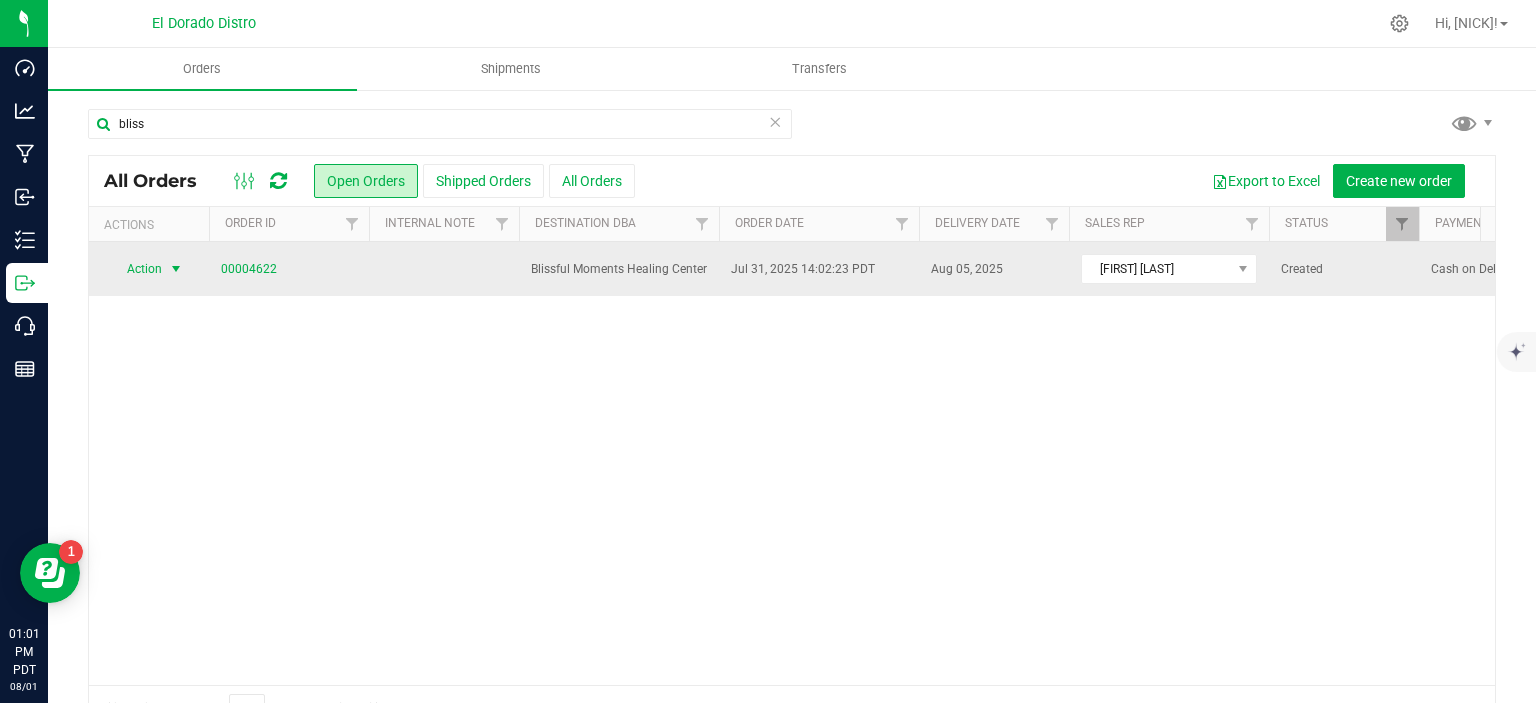 click at bounding box center (176, 269) 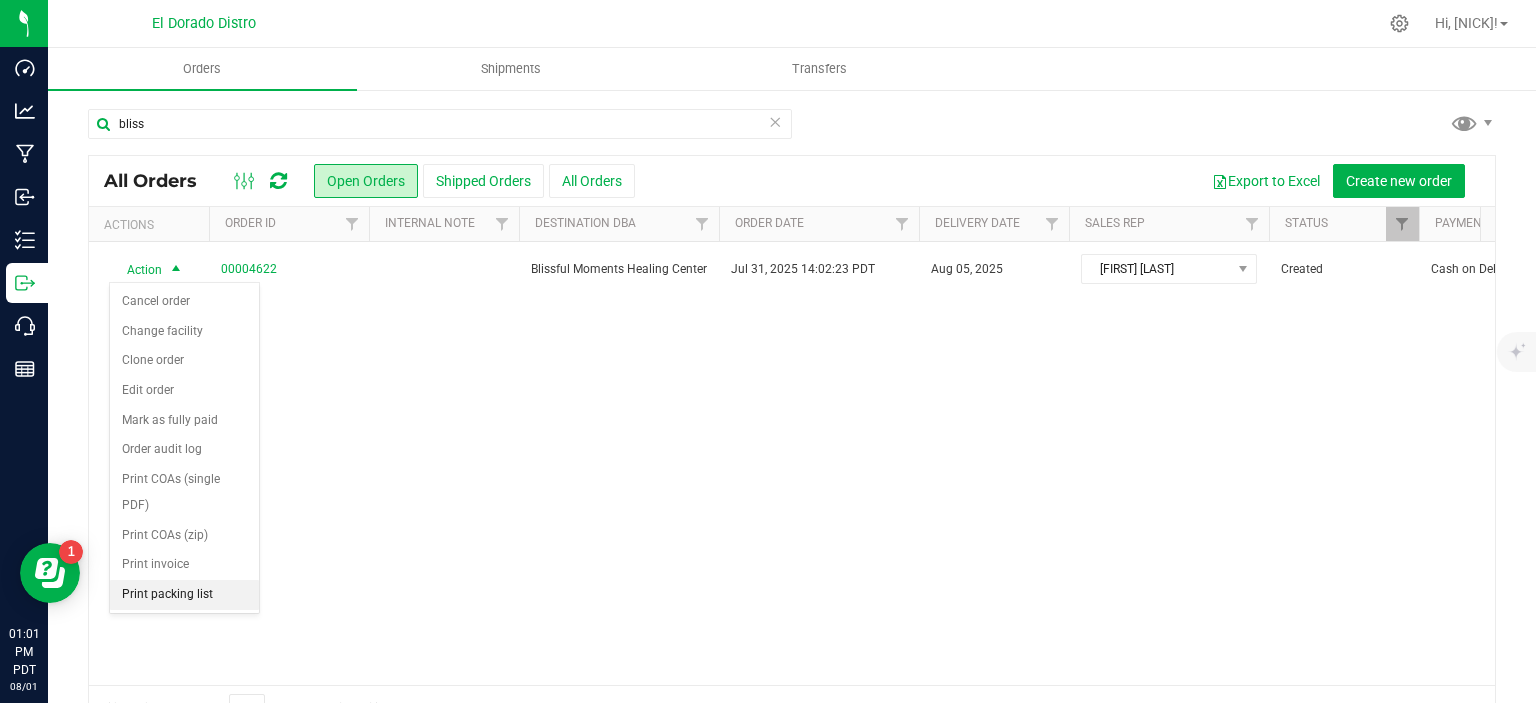 click on "Print packing list" at bounding box center [184, 595] 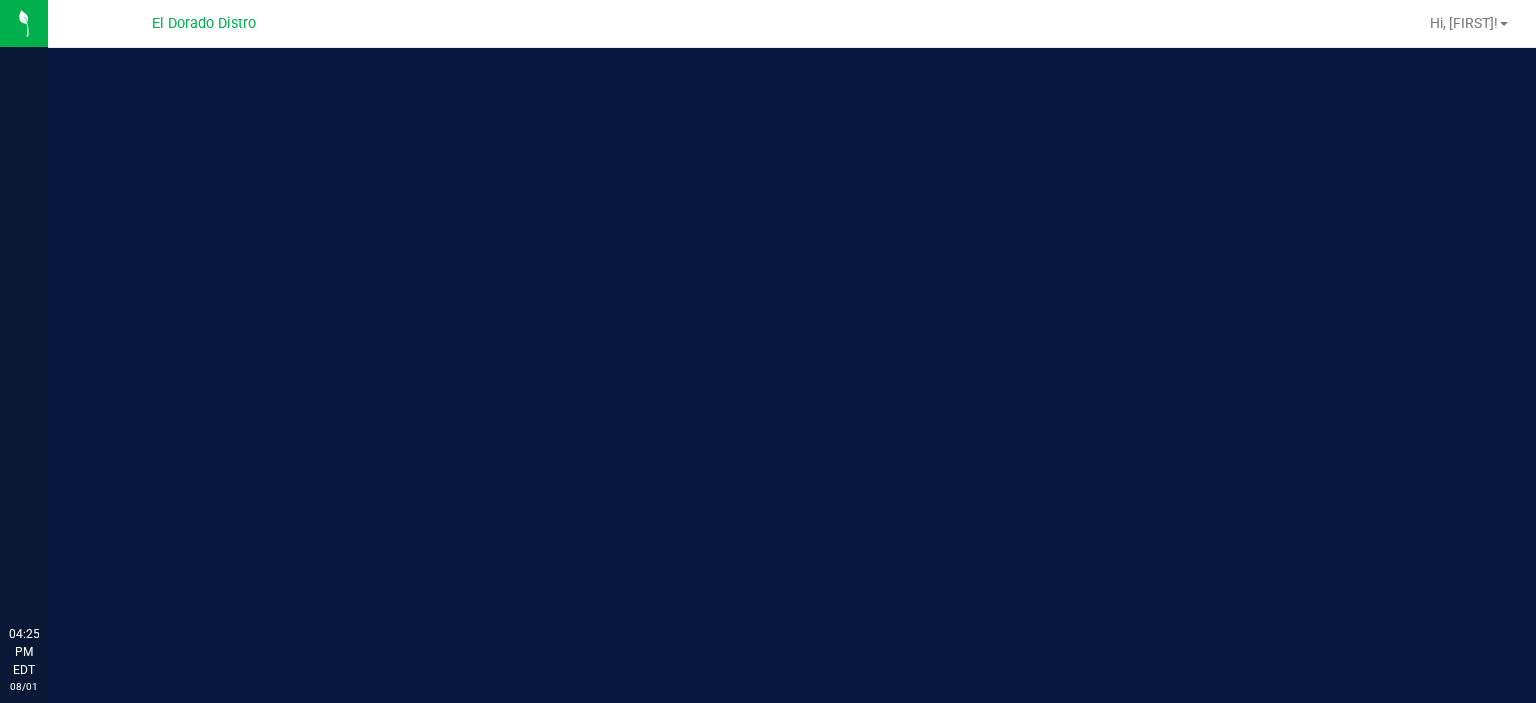 scroll, scrollTop: 0, scrollLeft: 0, axis: both 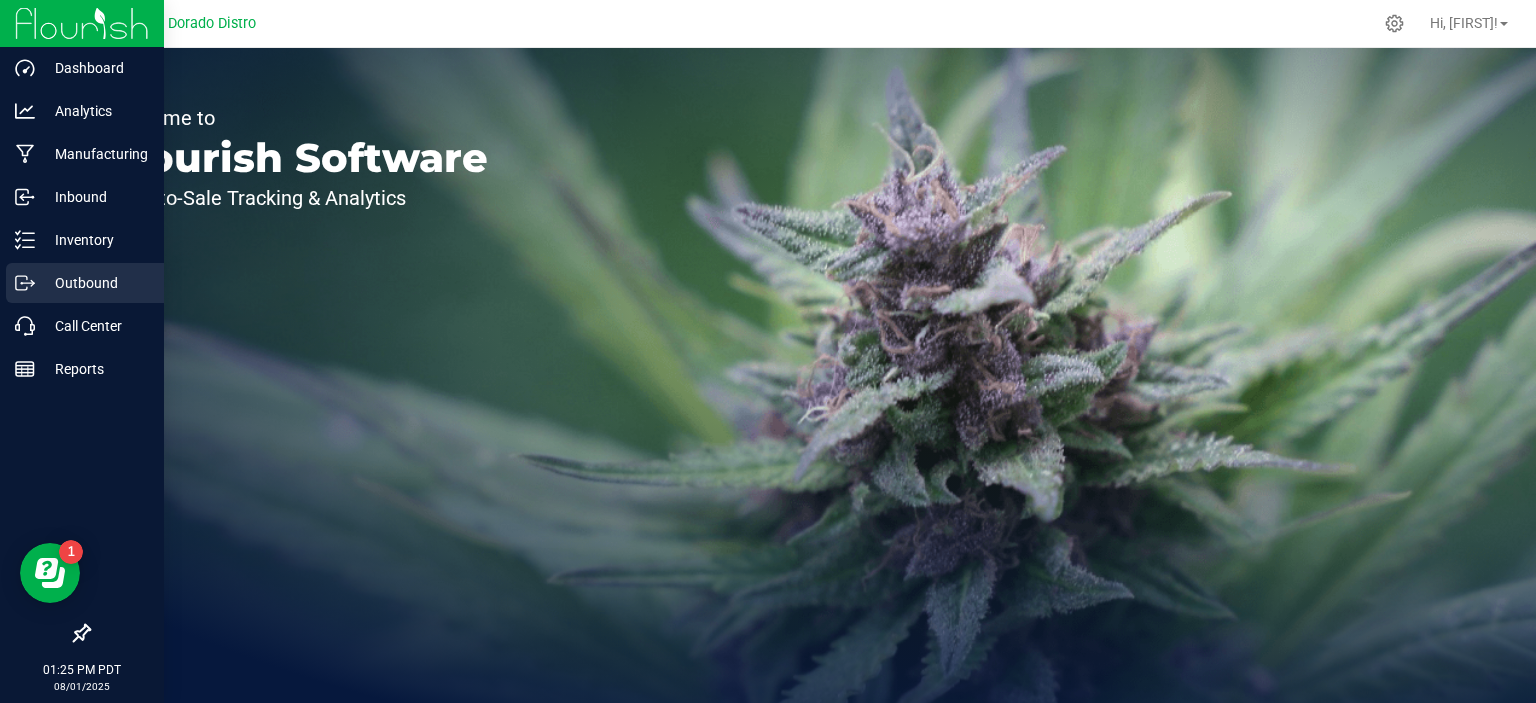 click on "Outbound" at bounding box center (95, 283) 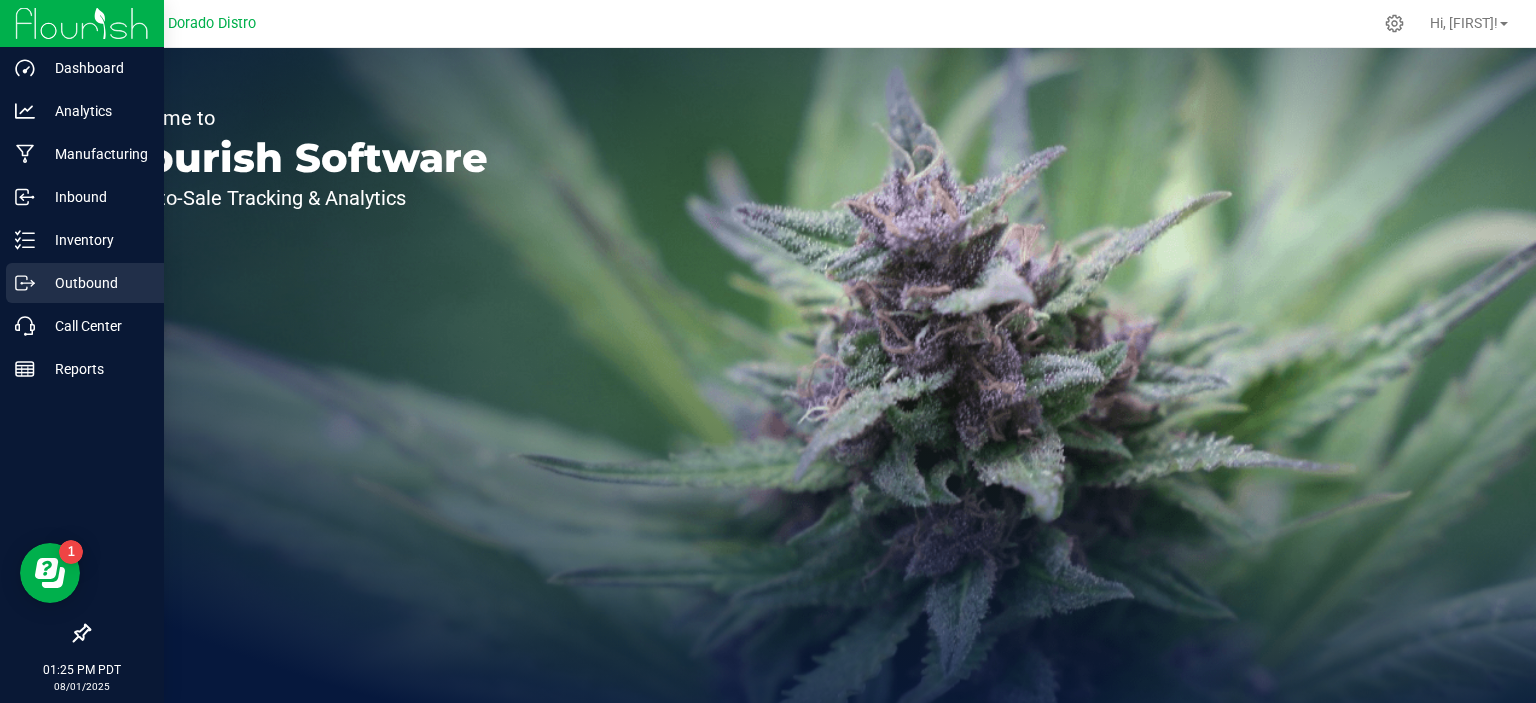 scroll, scrollTop: 0, scrollLeft: 0, axis: both 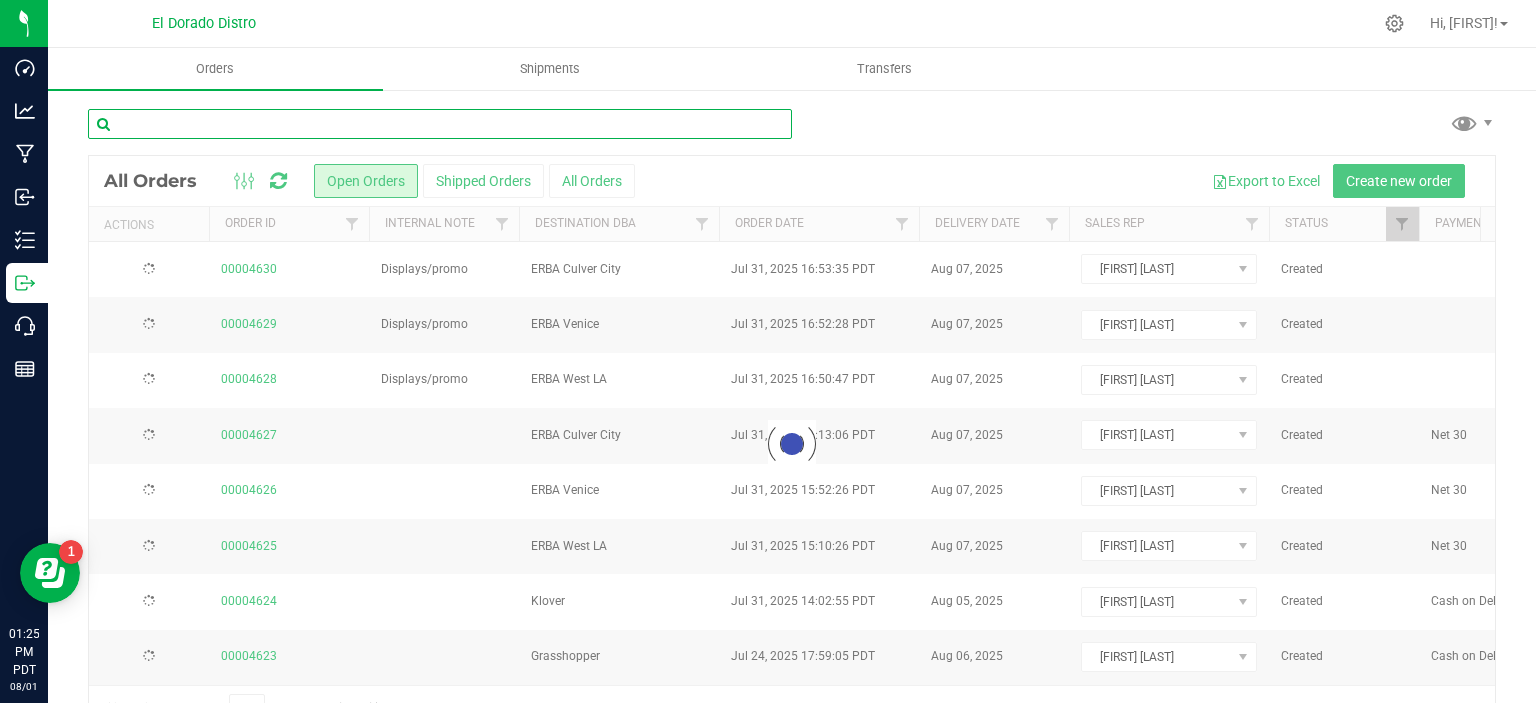 click at bounding box center (440, 124) 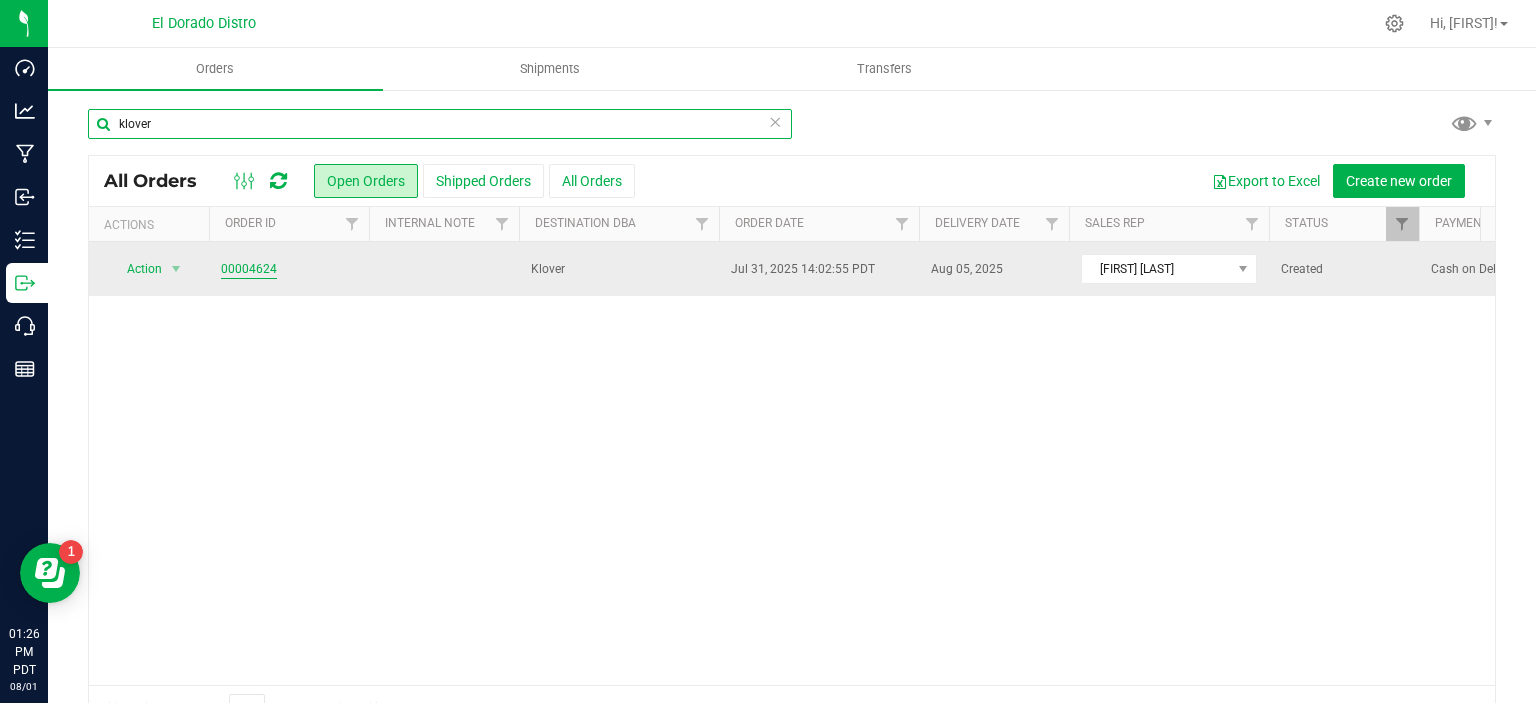 type on "klover" 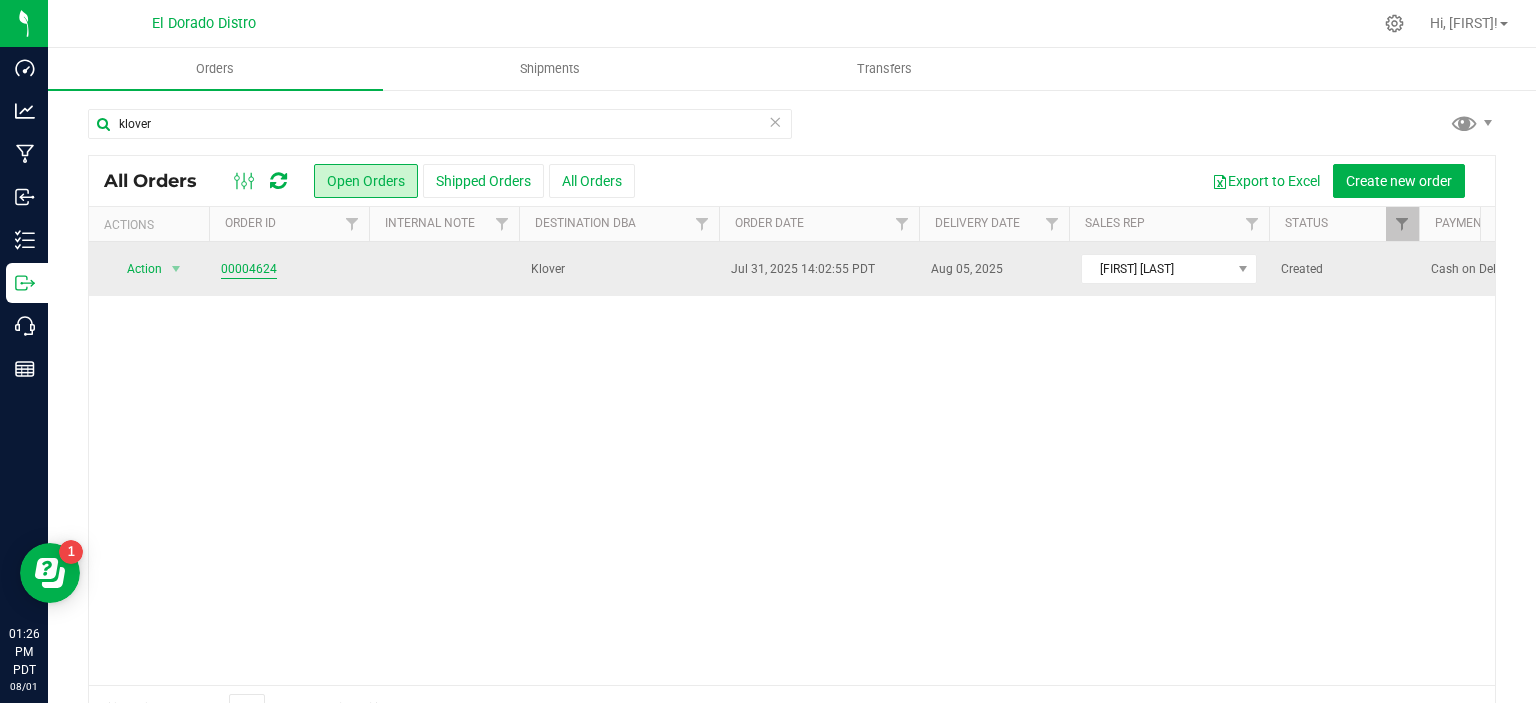 click on "00004624" at bounding box center [249, 269] 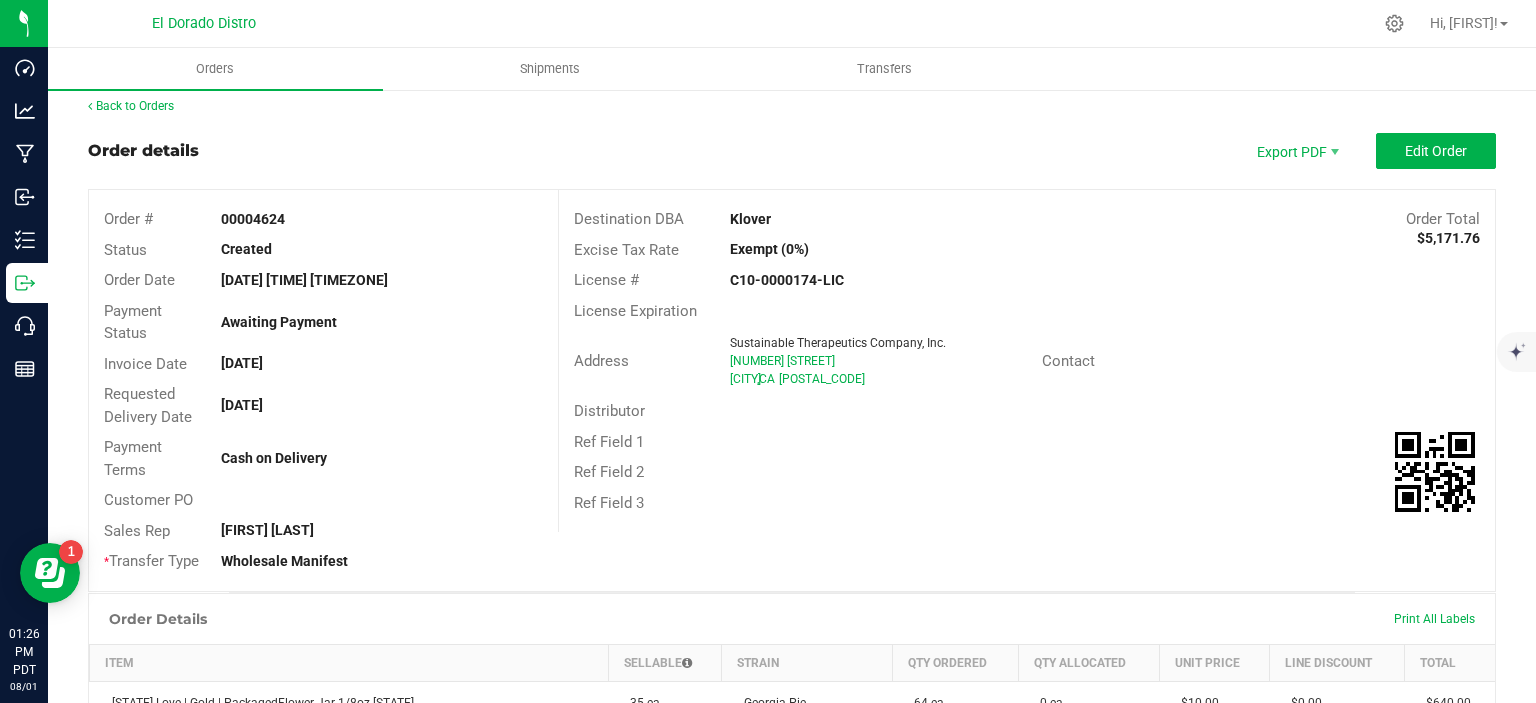 scroll, scrollTop: 0, scrollLeft: 0, axis: both 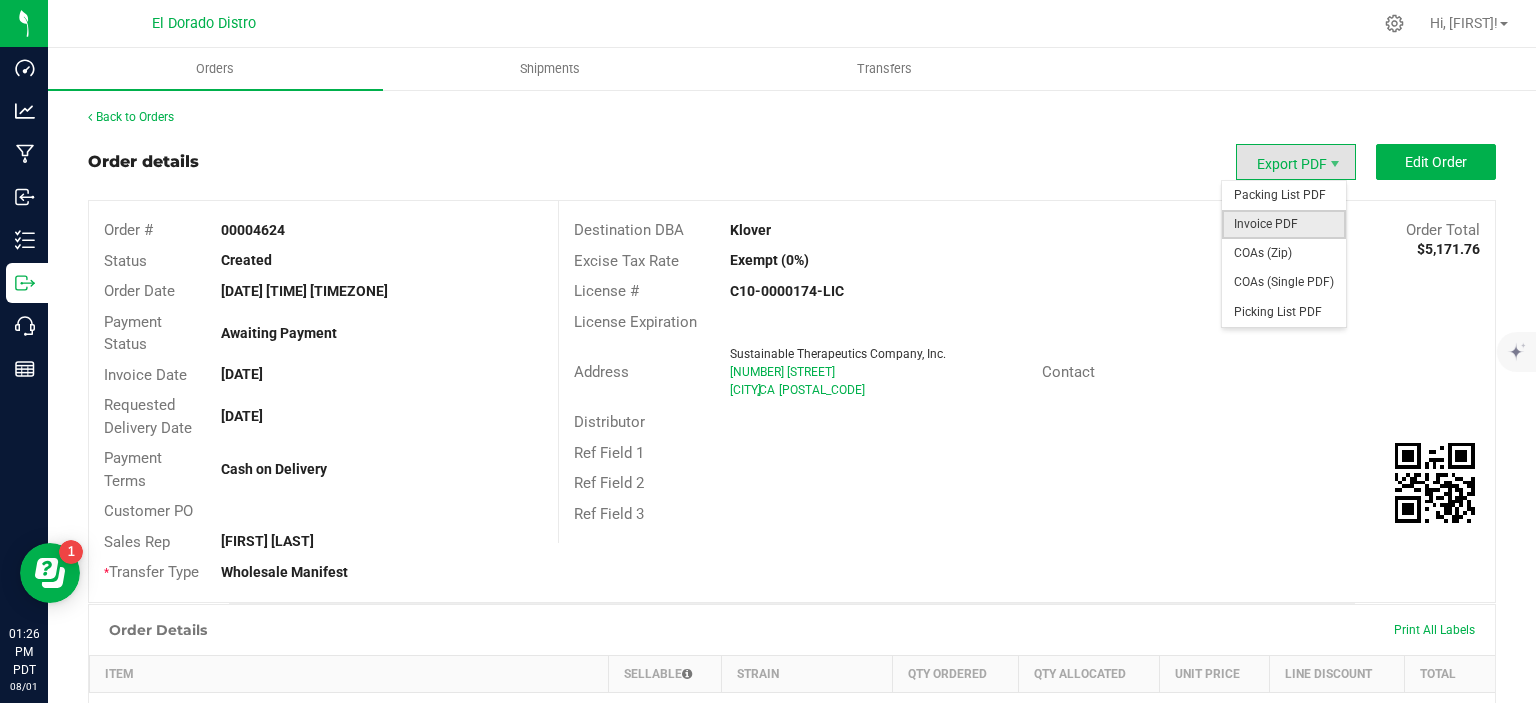 click on "Invoice PDF" at bounding box center (1284, 224) 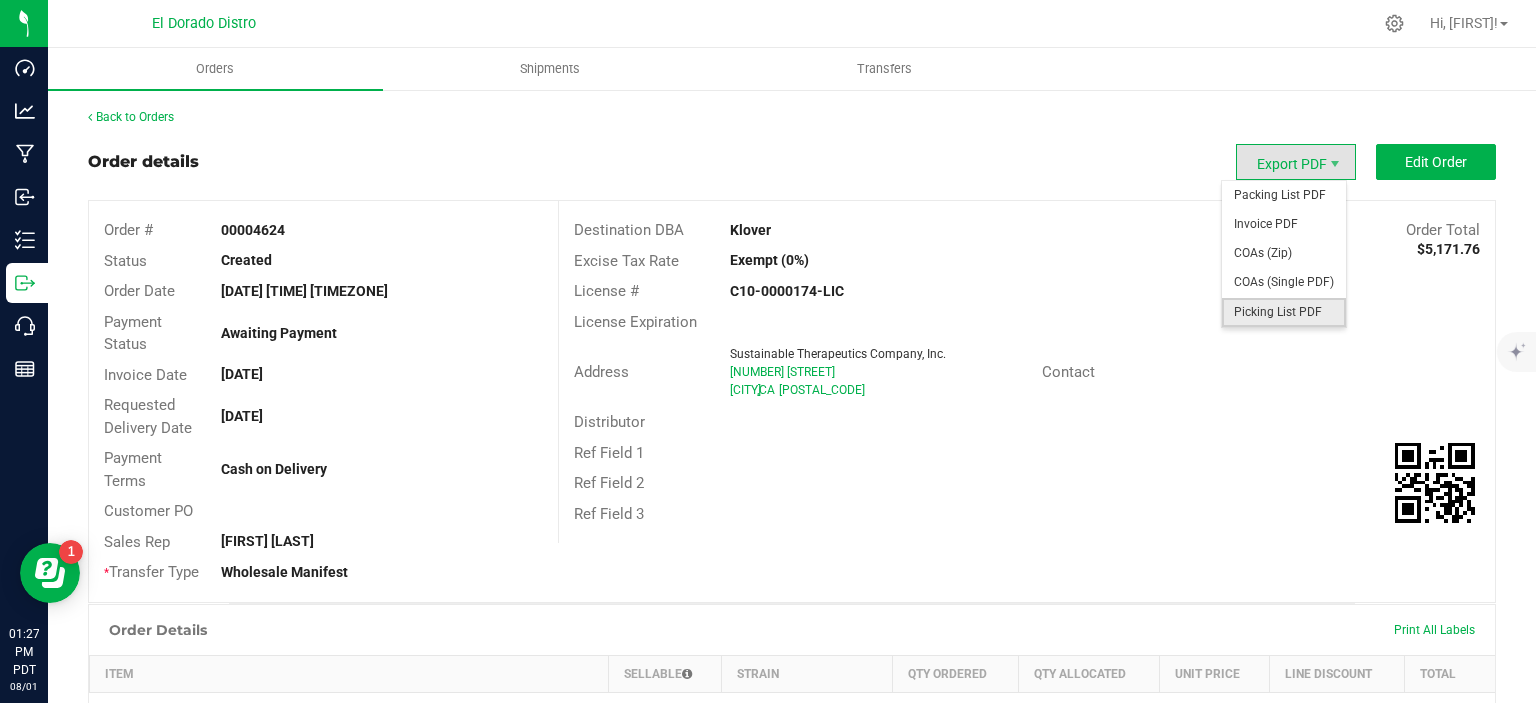 click on "Picking List PDF" at bounding box center [1284, 312] 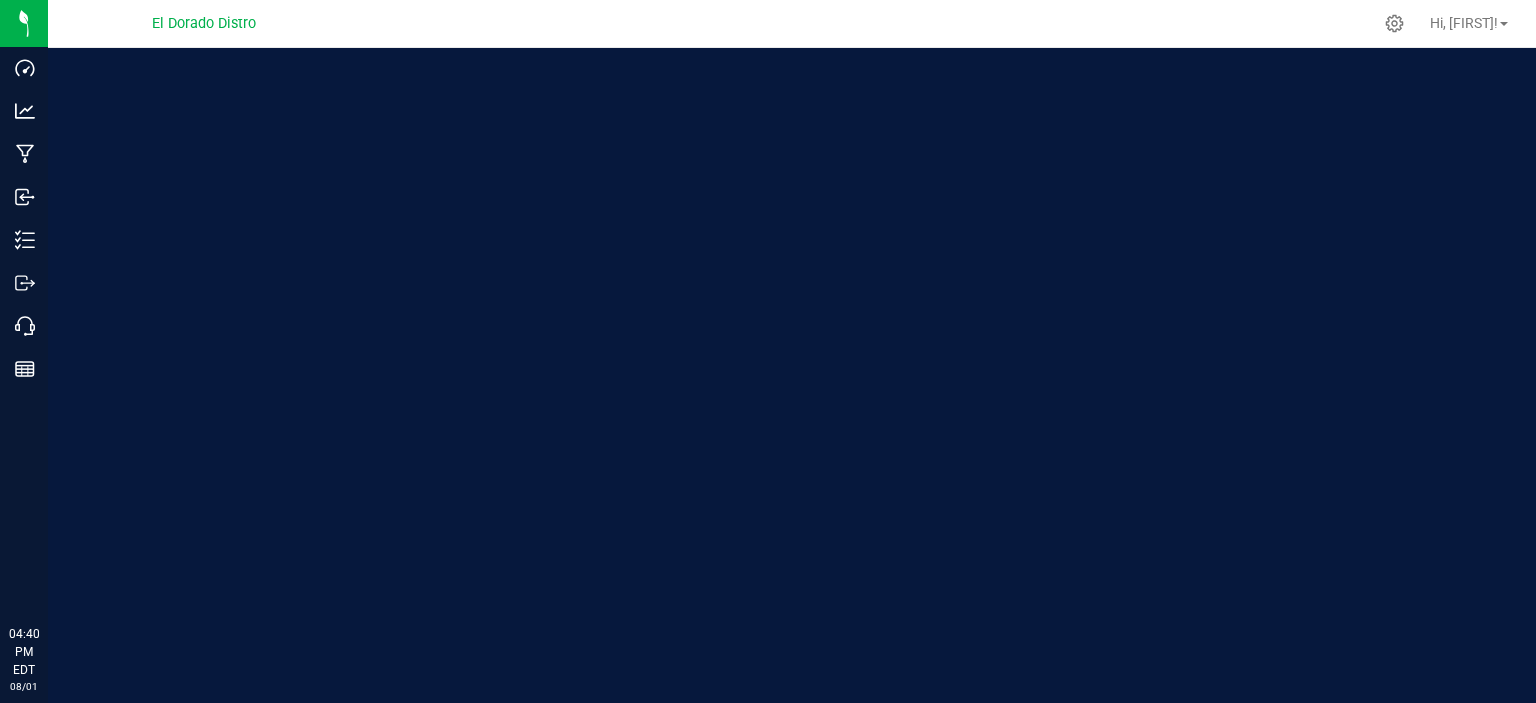 scroll, scrollTop: 0, scrollLeft: 0, axis: both 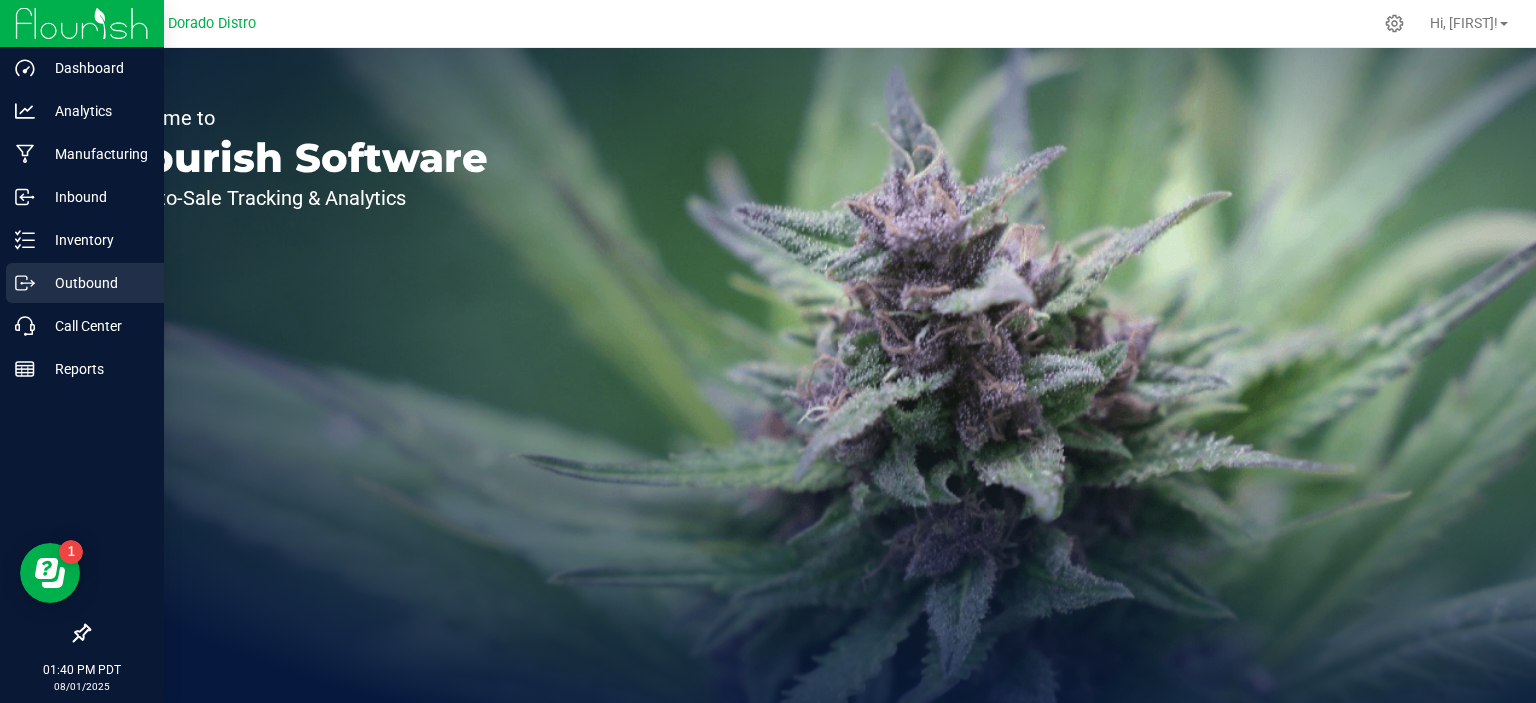 click on "Outbound" at bounding box center [95, 283] 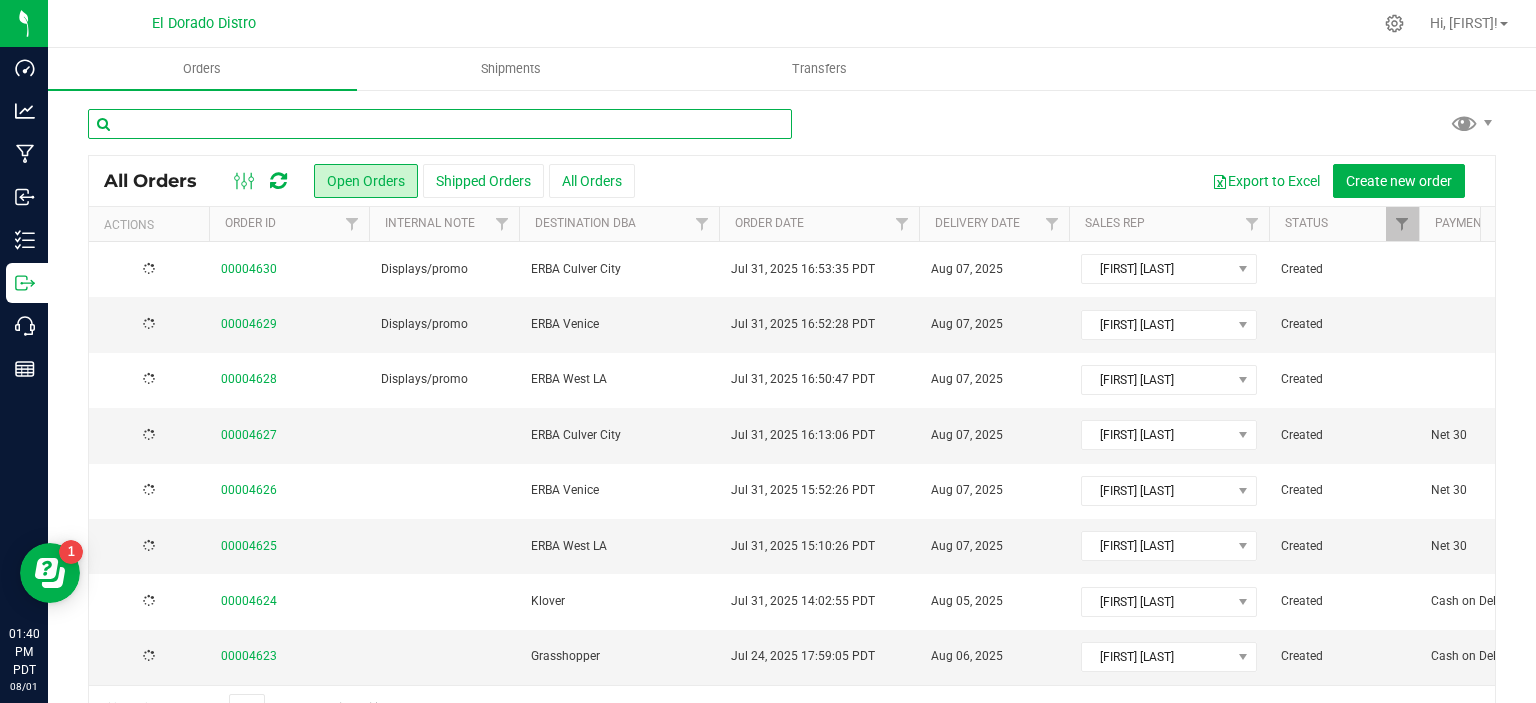 click at bounding box center (440, 124) 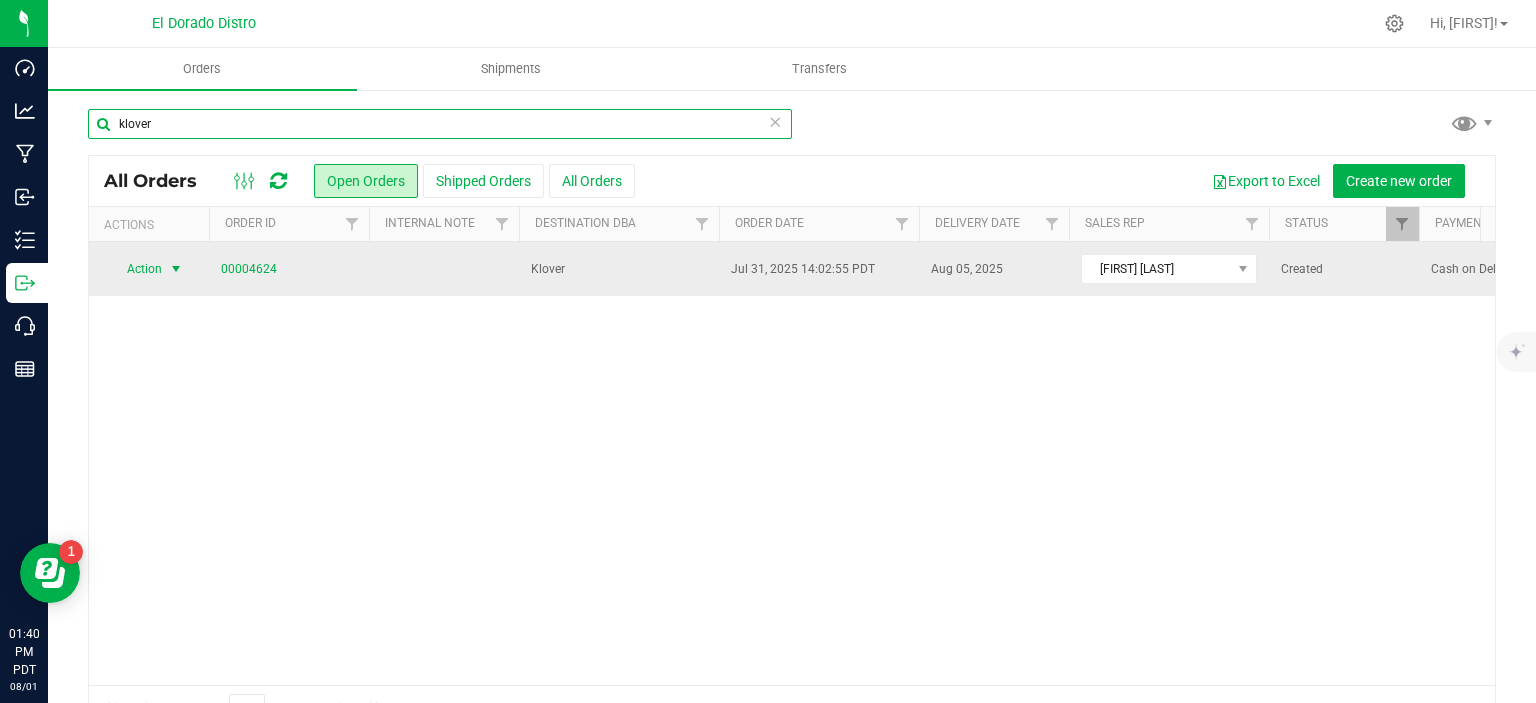 type on "klover" 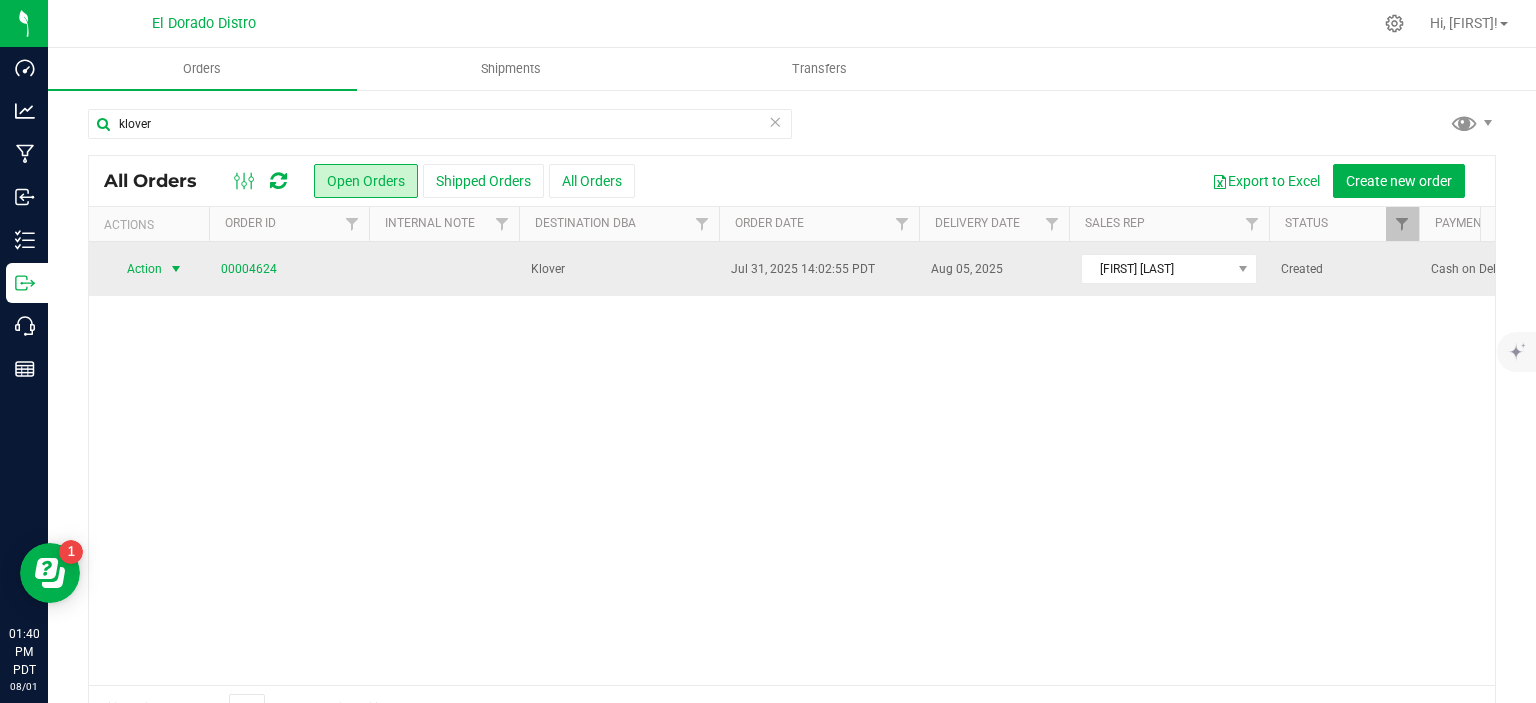click at bounding box center (176, 269) 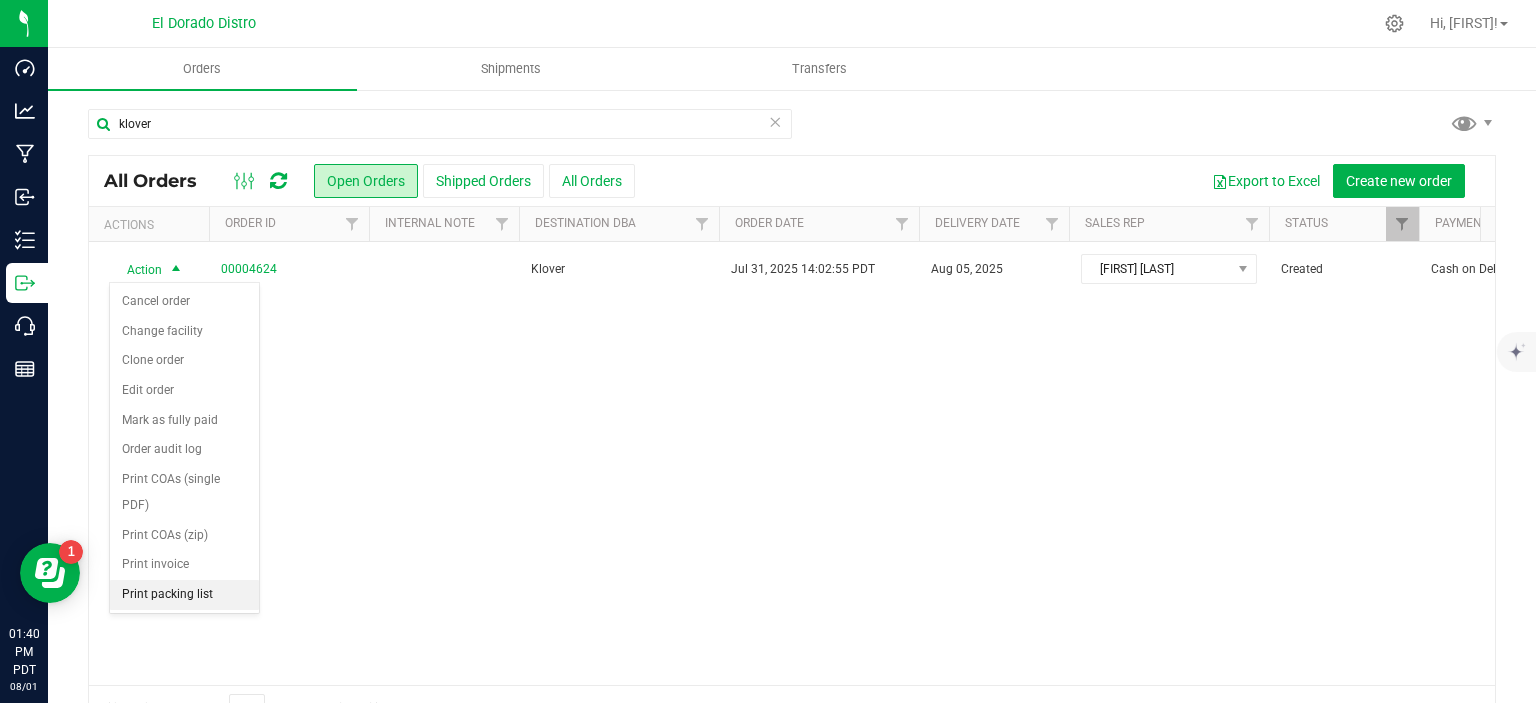 click on "Print packing list" at bounding box center [184, 595] 